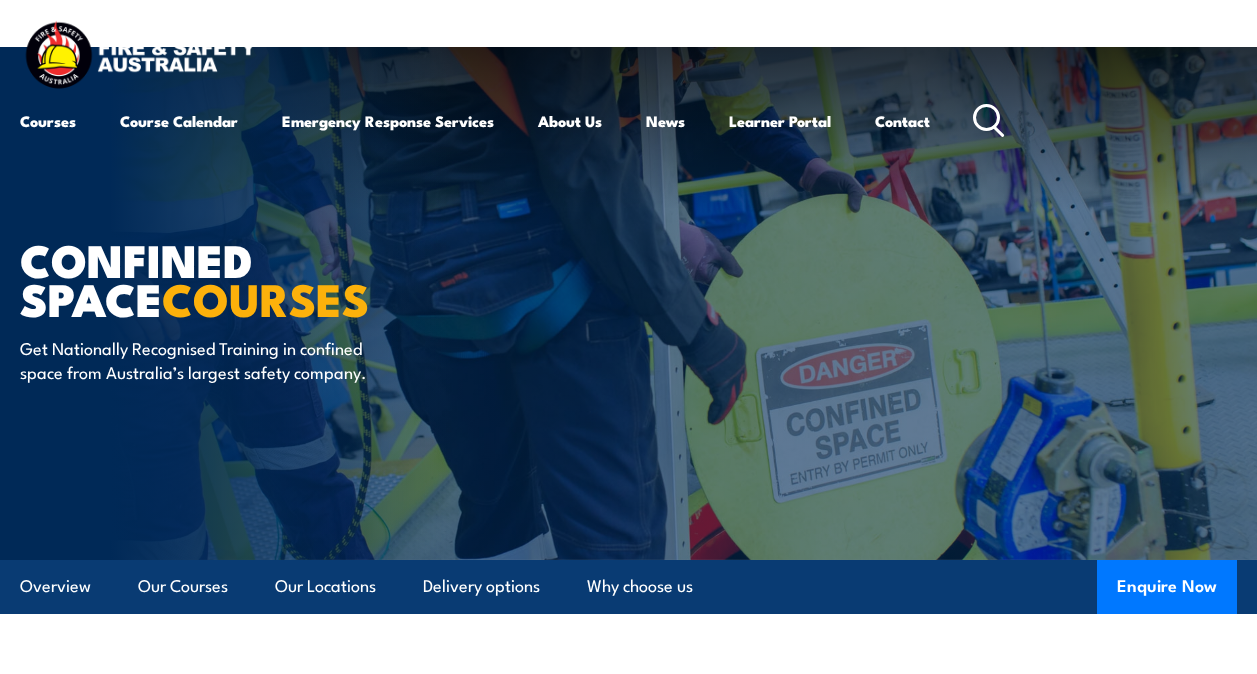 scroll, scrollTop: 356, scrollLeft: 0, axis: vertical 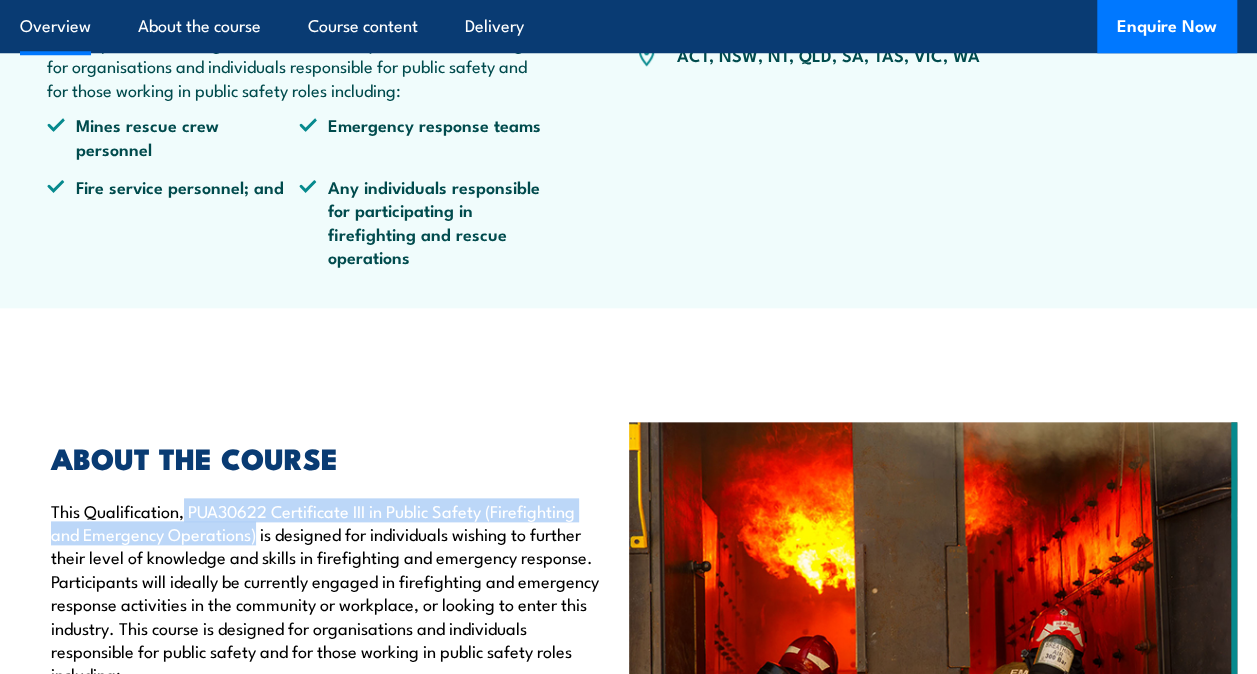 drag, startPoint x: 185, startPoint y: 526, endPoint x: 256, endPoint y: 543, distance: 73.00685 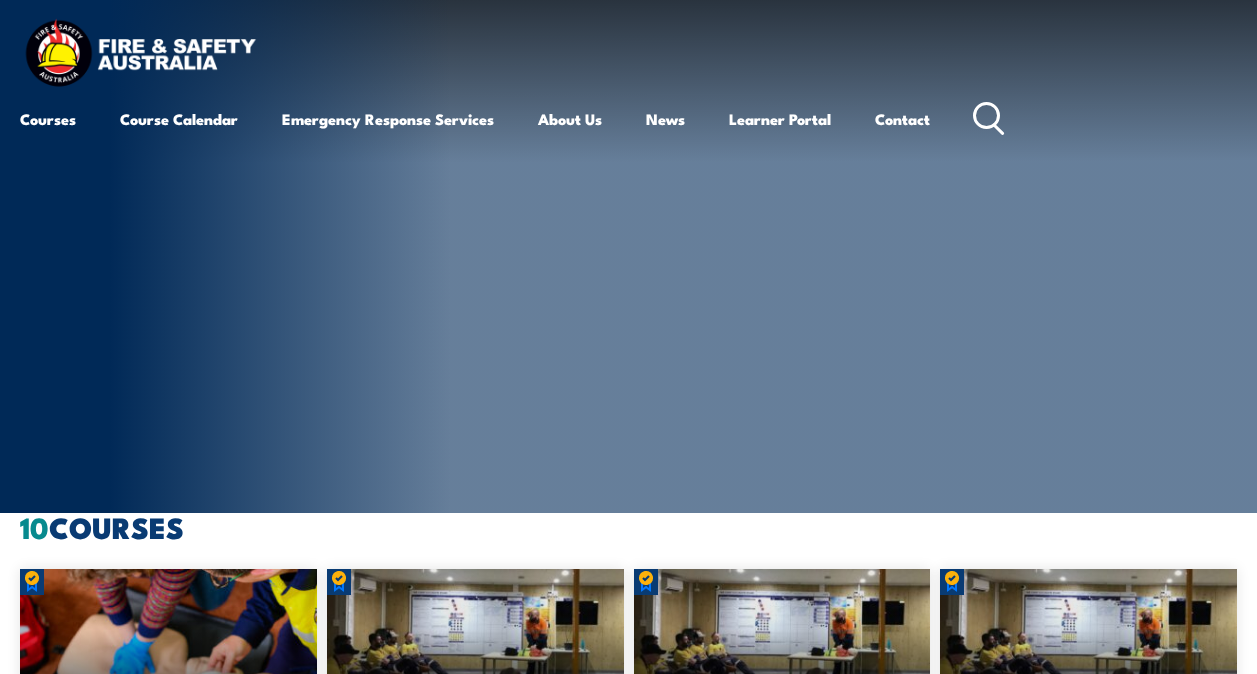 scroll, scrollTop: 0, scrollLeft: 0, axis: both 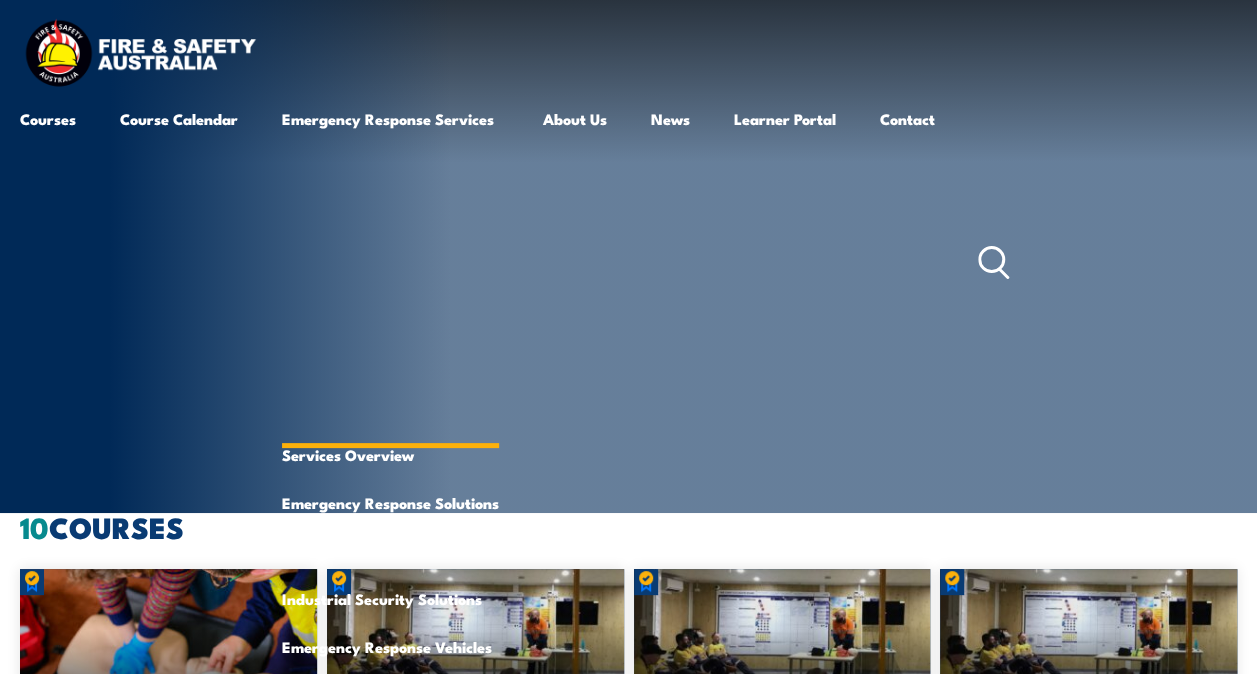 click on "Emergency Response Services" at bounding box center [390, 263] 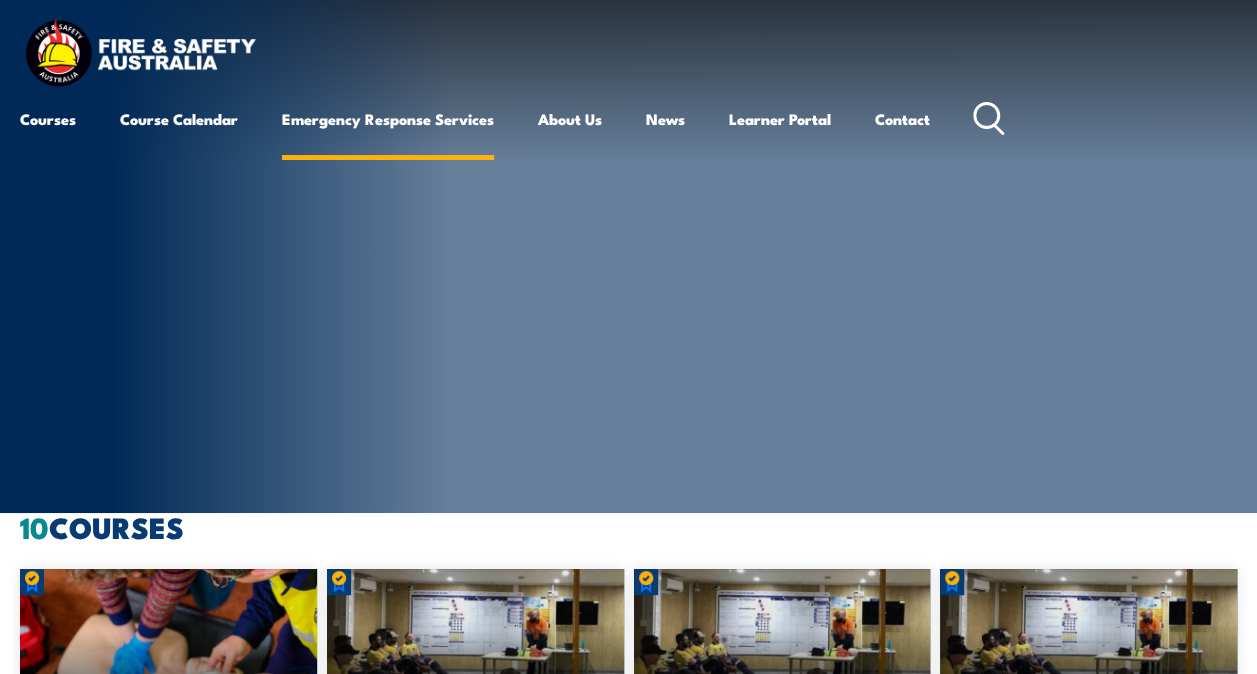 click on "Emergency Response Services" at bounding box center [388, 119] 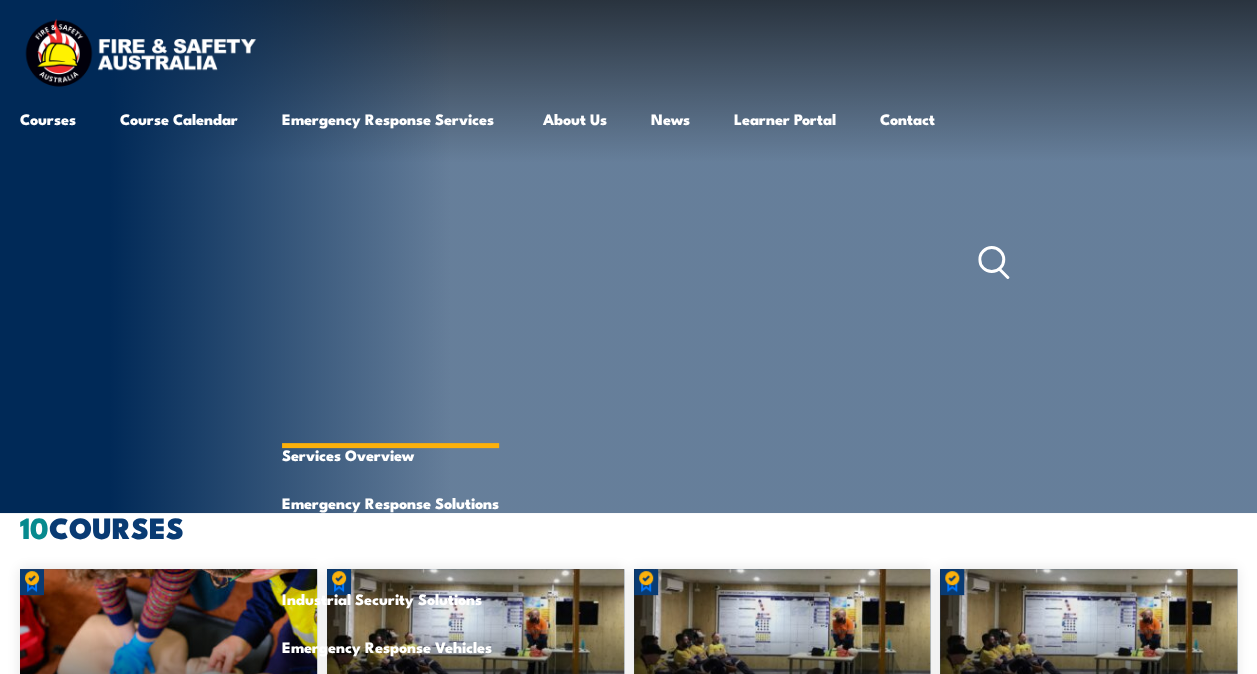 click on "Emergency Response Services" at bounding box center [390, 263] 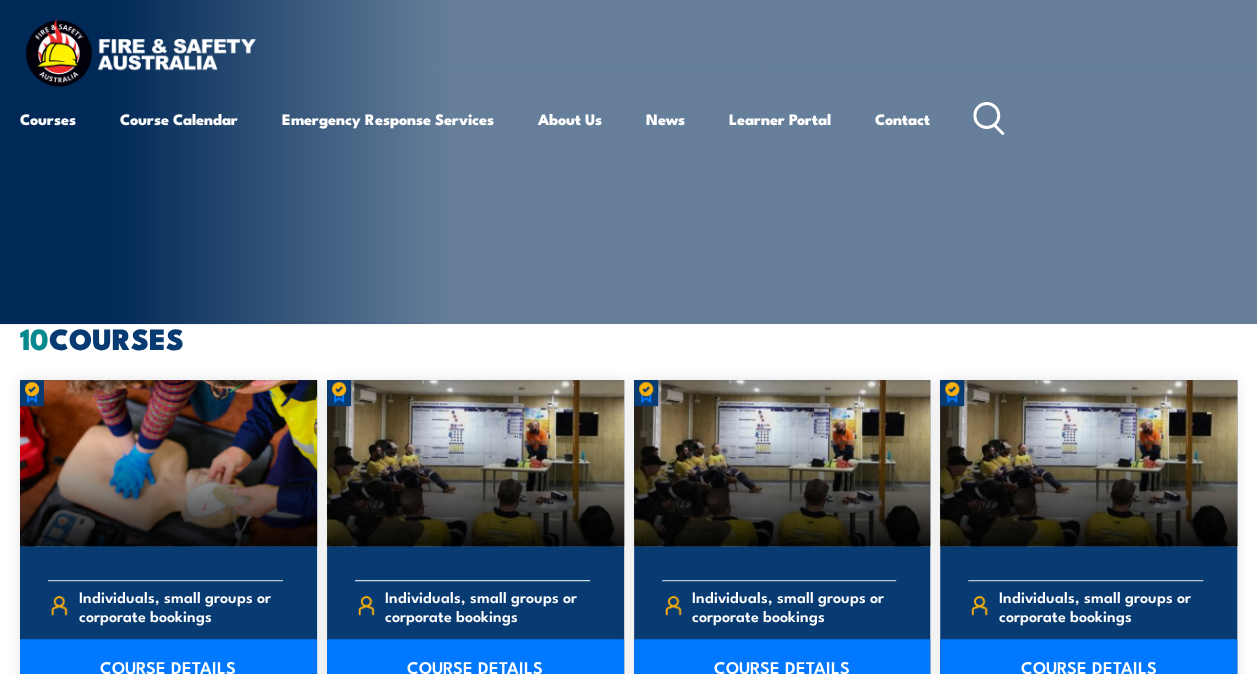scroll, scrollTop: 0, scrollLeft: 0, axis: both 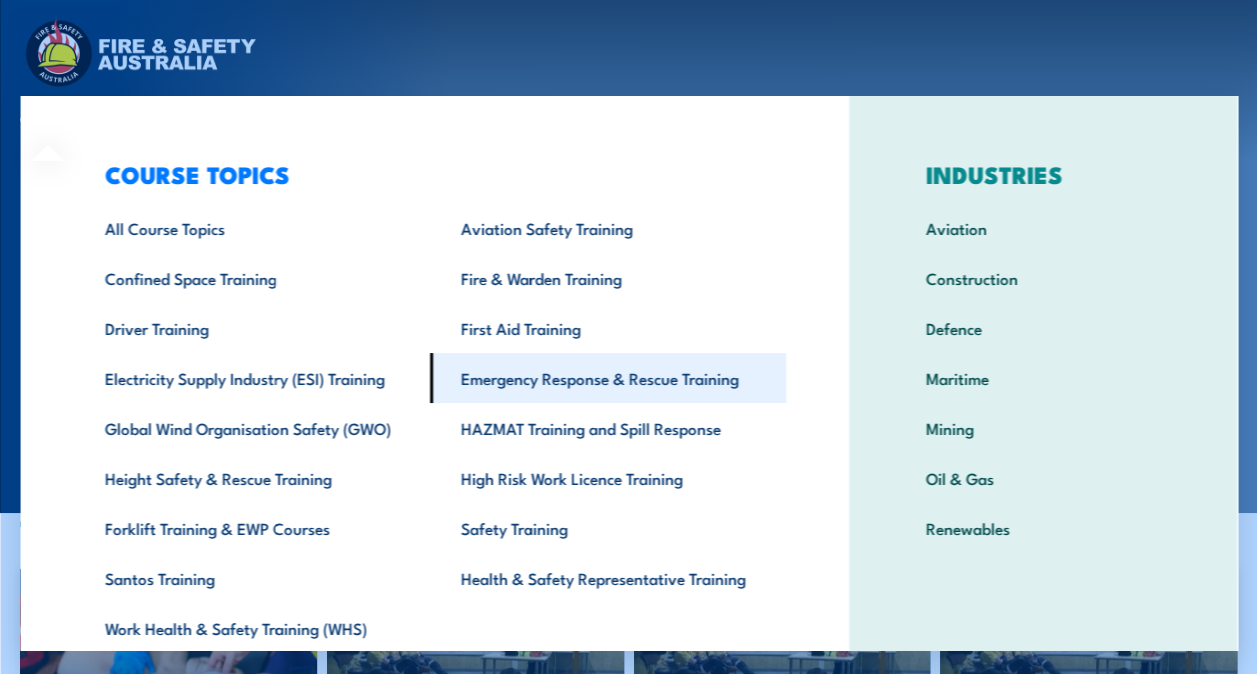 click on "Emergency Response & Rescue Training" at bounding box center (607, 378) 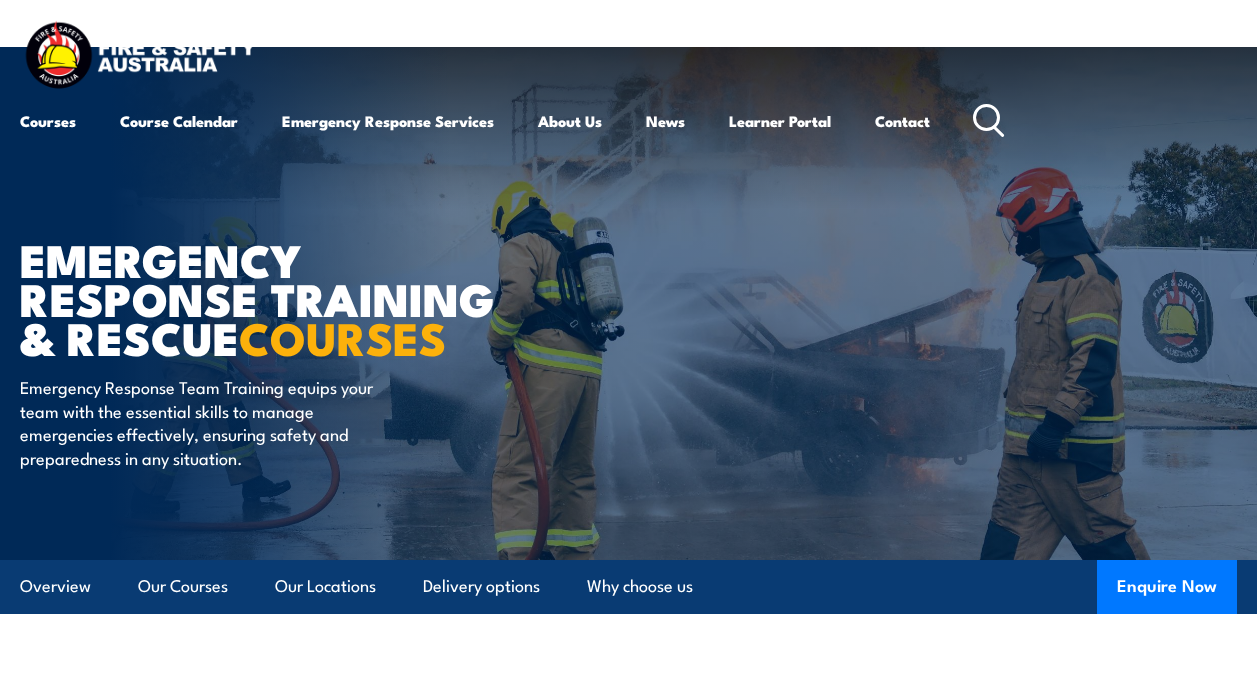 scroll, scrollTop: 0, scrollLeft: 0, axis: both 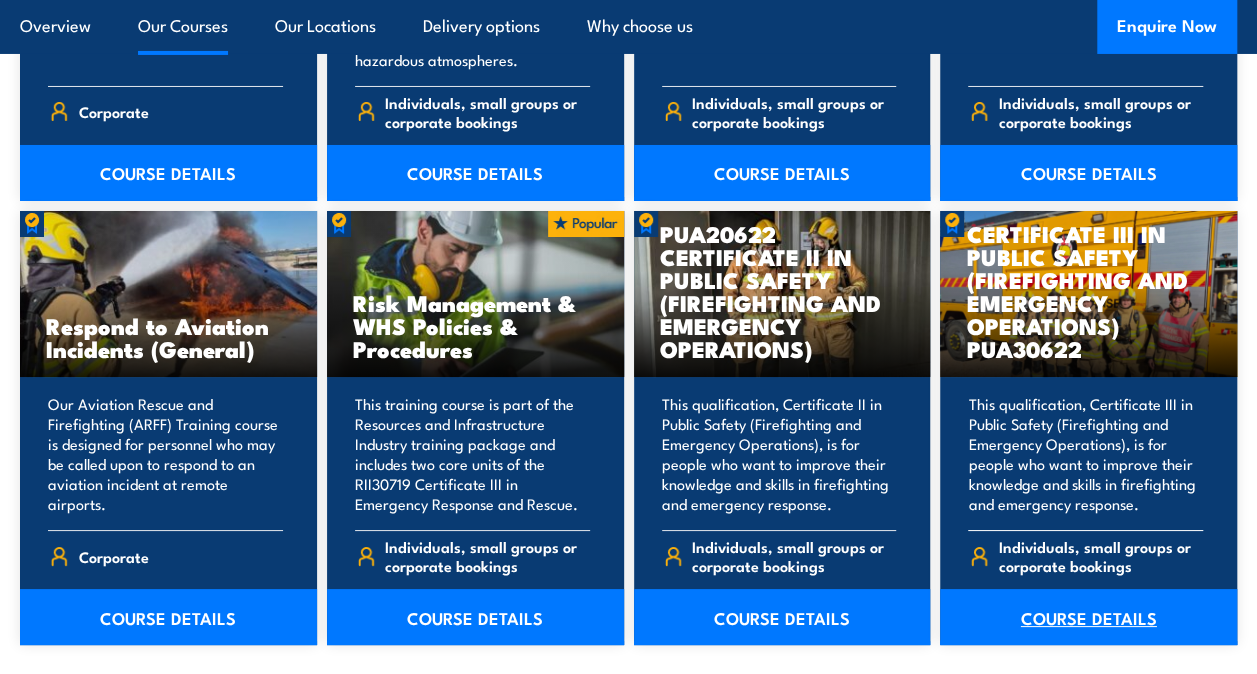 click on "COURSE DETAILS" at bounding box center [1088, 617] 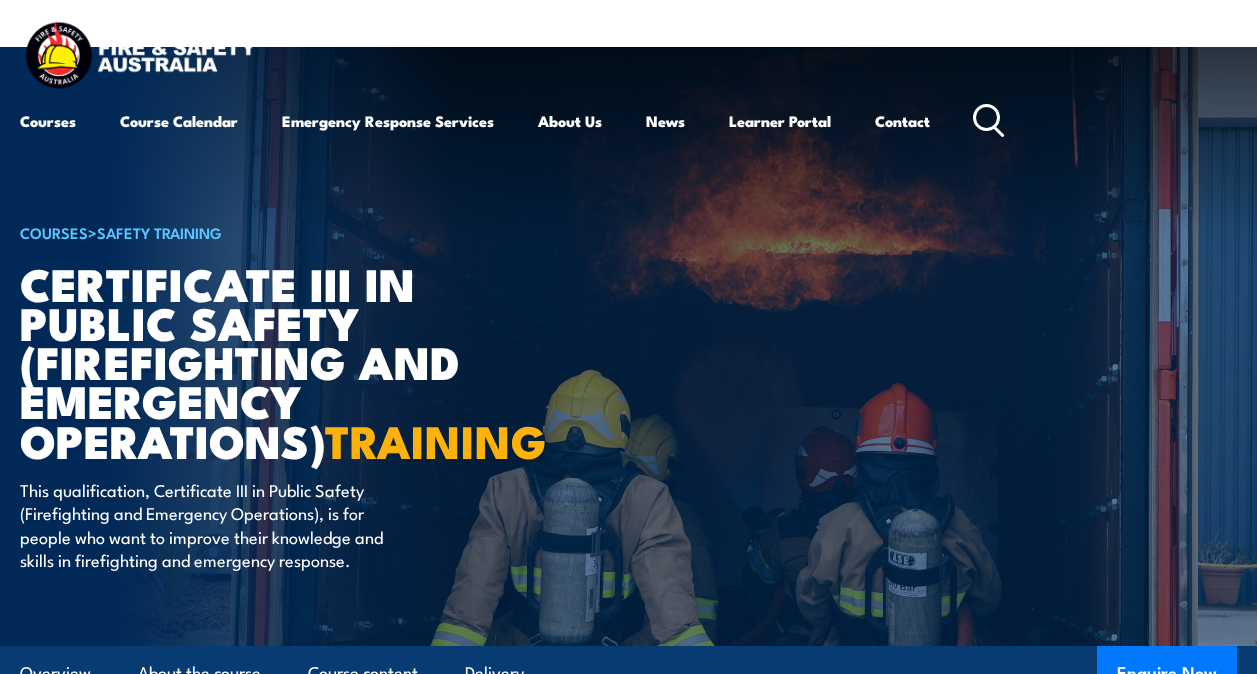scroll, scrollTop: 0, scrollLeft: 0, axis: both 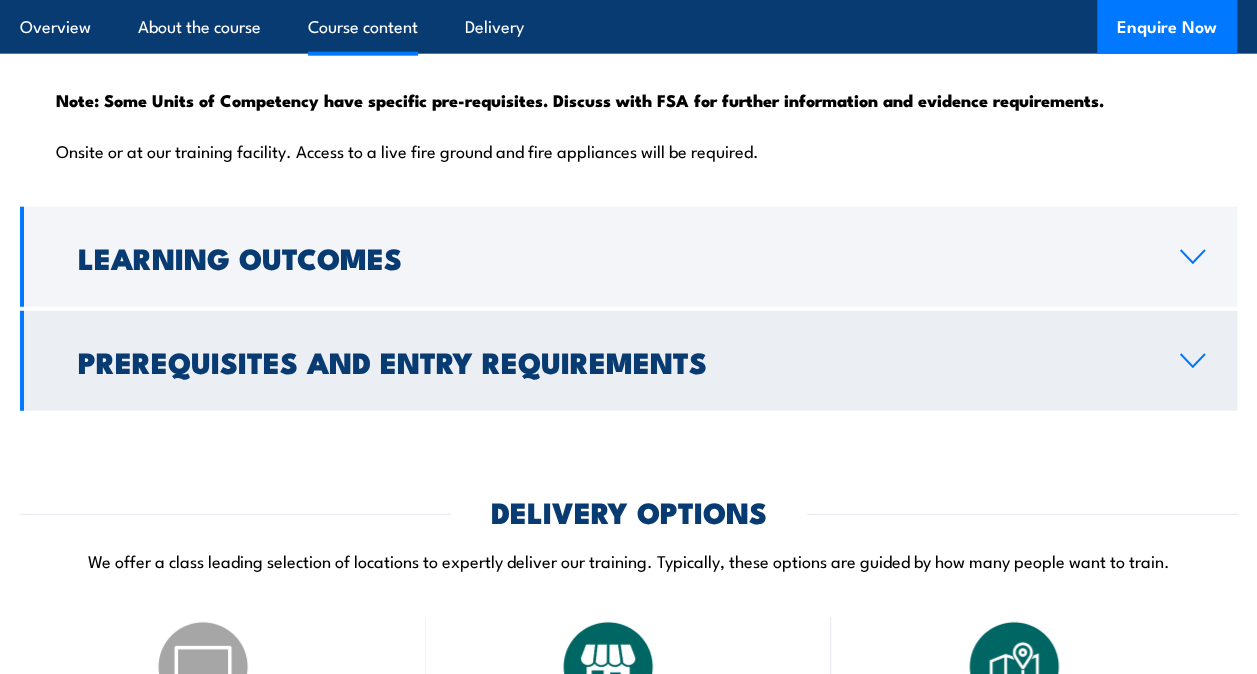 click 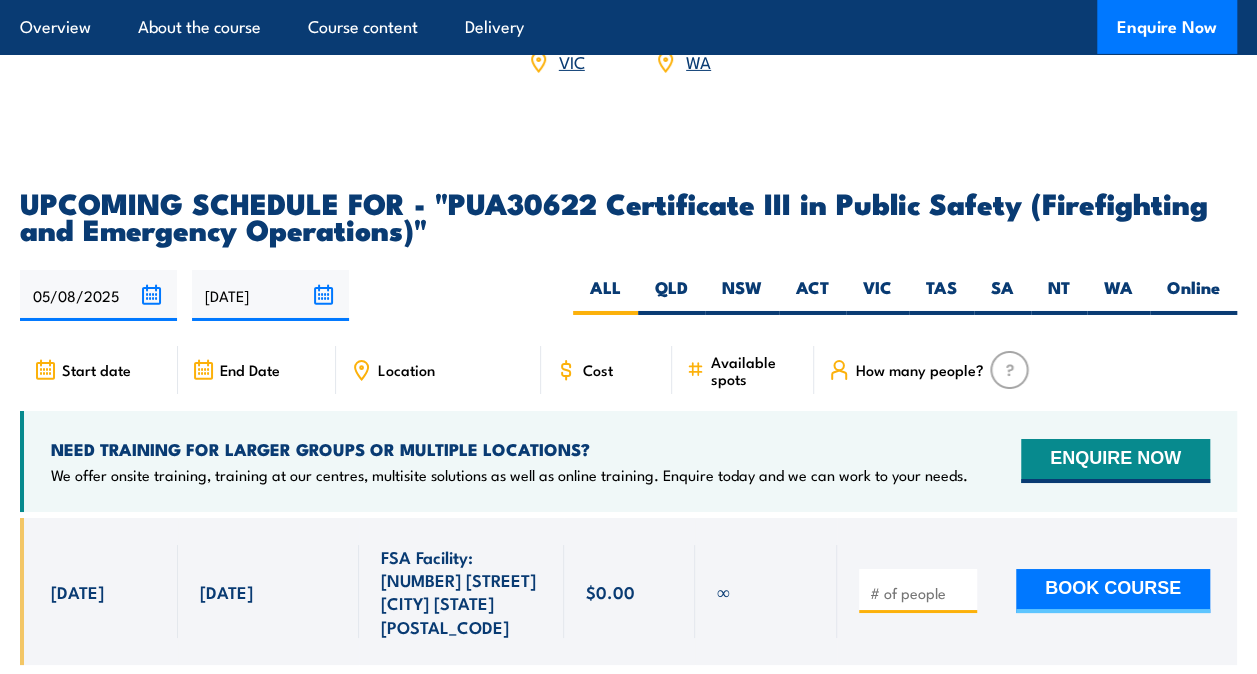 scroll, scrollTop: 3356, scrollLeft: 0, axis: vertical 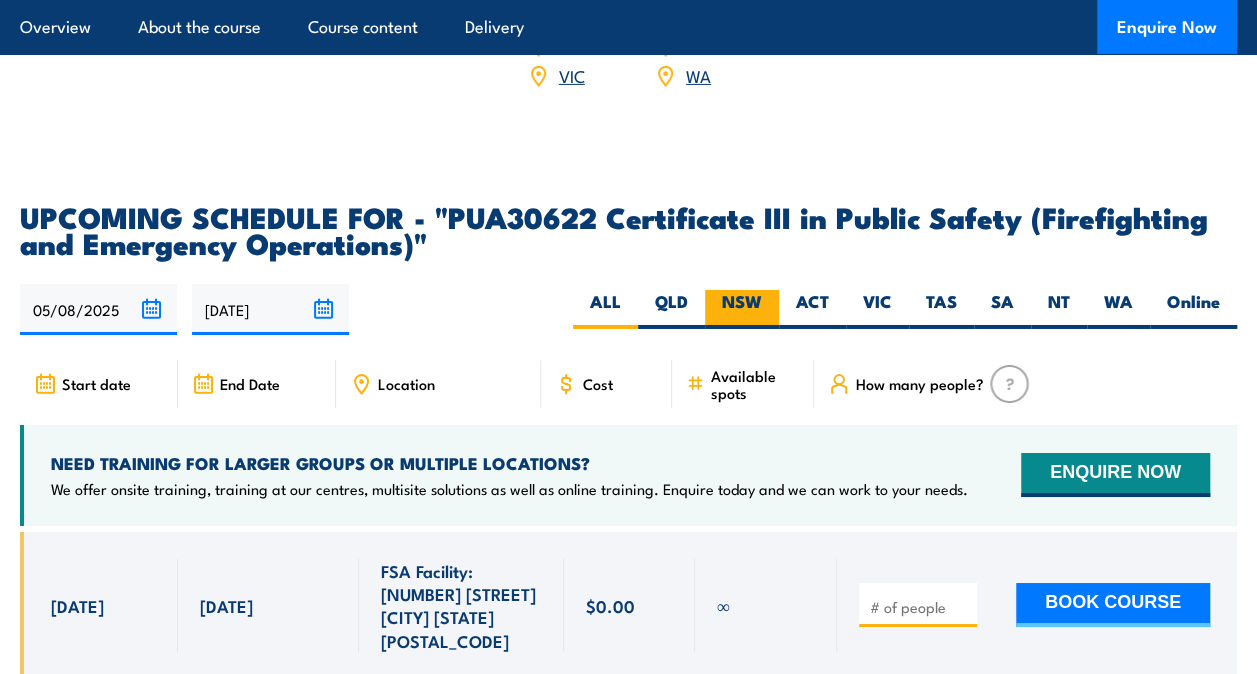 click on "NSW" at bounding box center [742, 309] 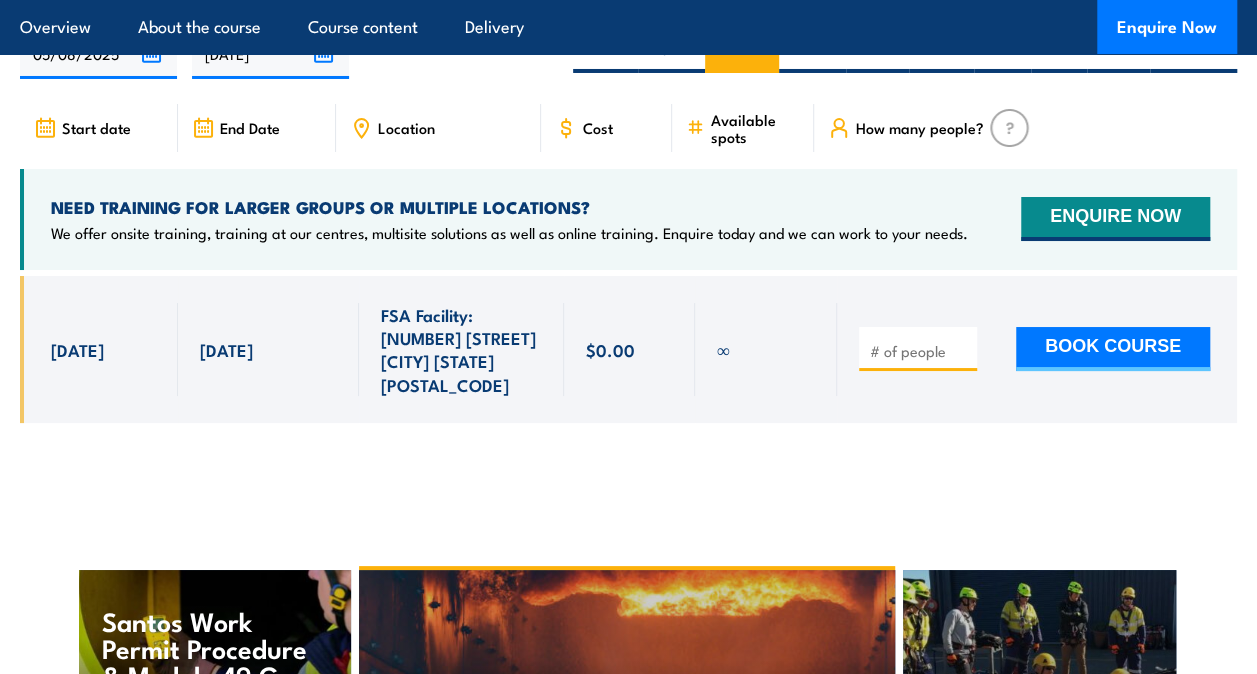 scroll, scrollTop: 3632, scrollLeft: 0, axis: vertical 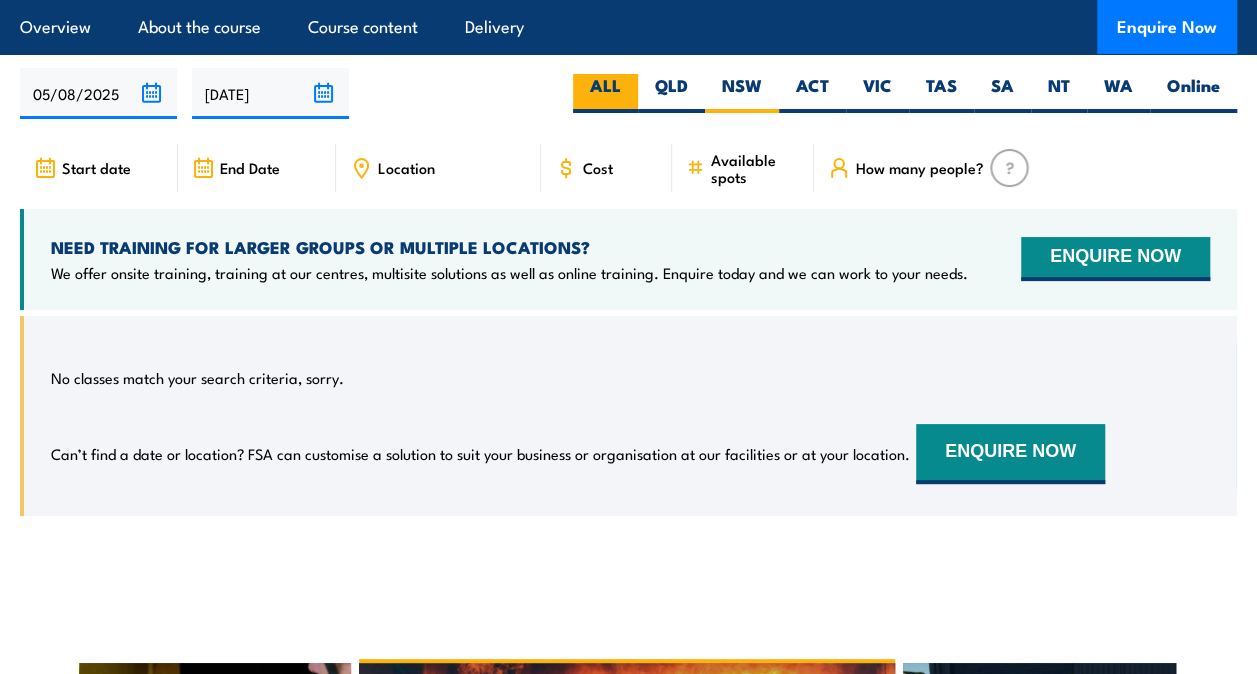 click on "ALL" at bounding box center [605, 93] 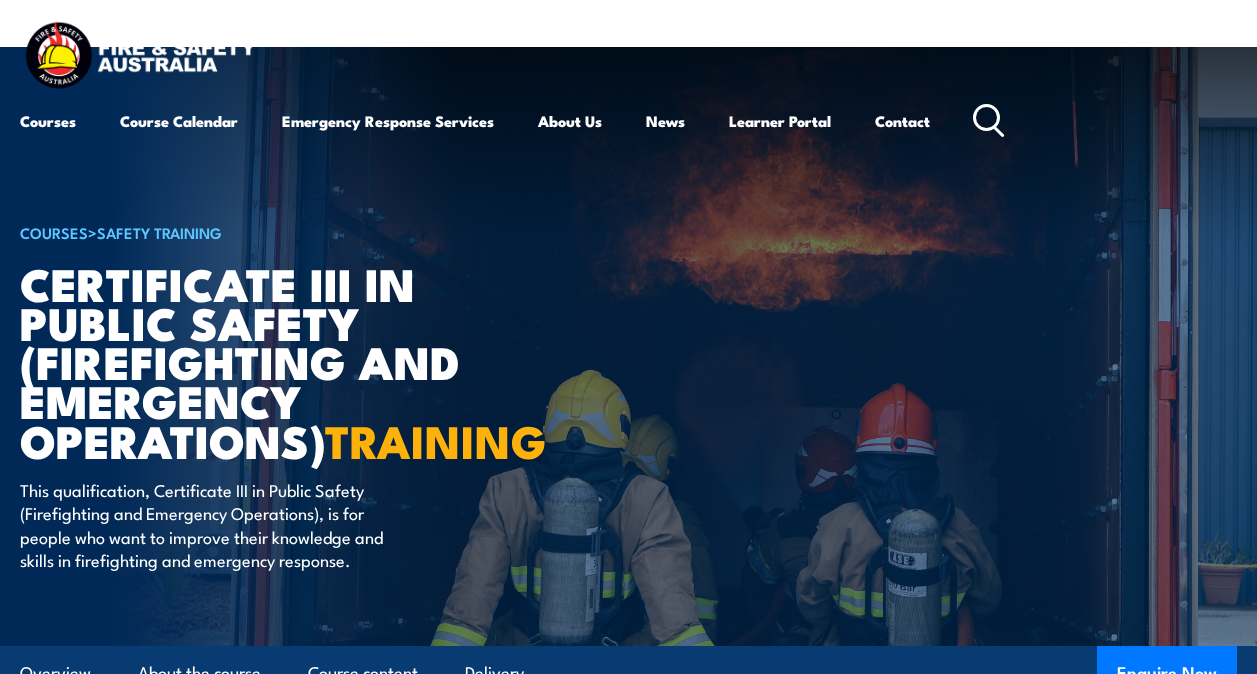 scroll, scrollTop: 3442, scrollLeft: 0, axis: vertical 